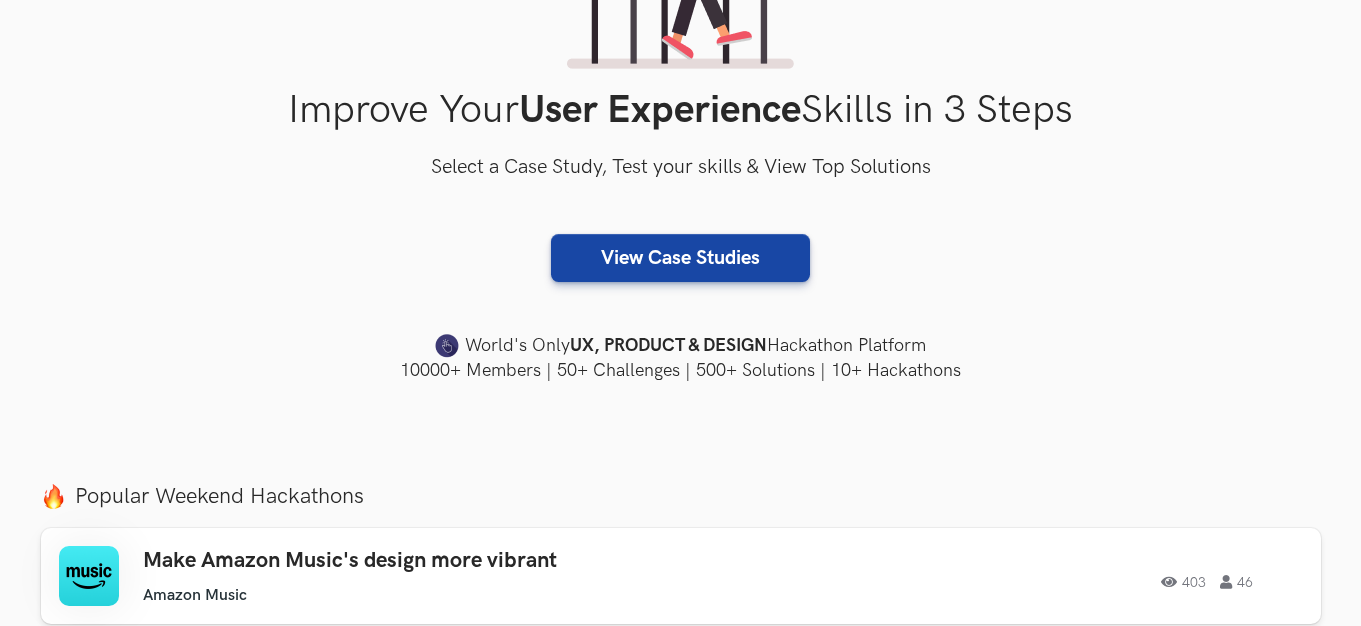 scroll, scrollTop: 0, scrollLeft: 0, axis: both 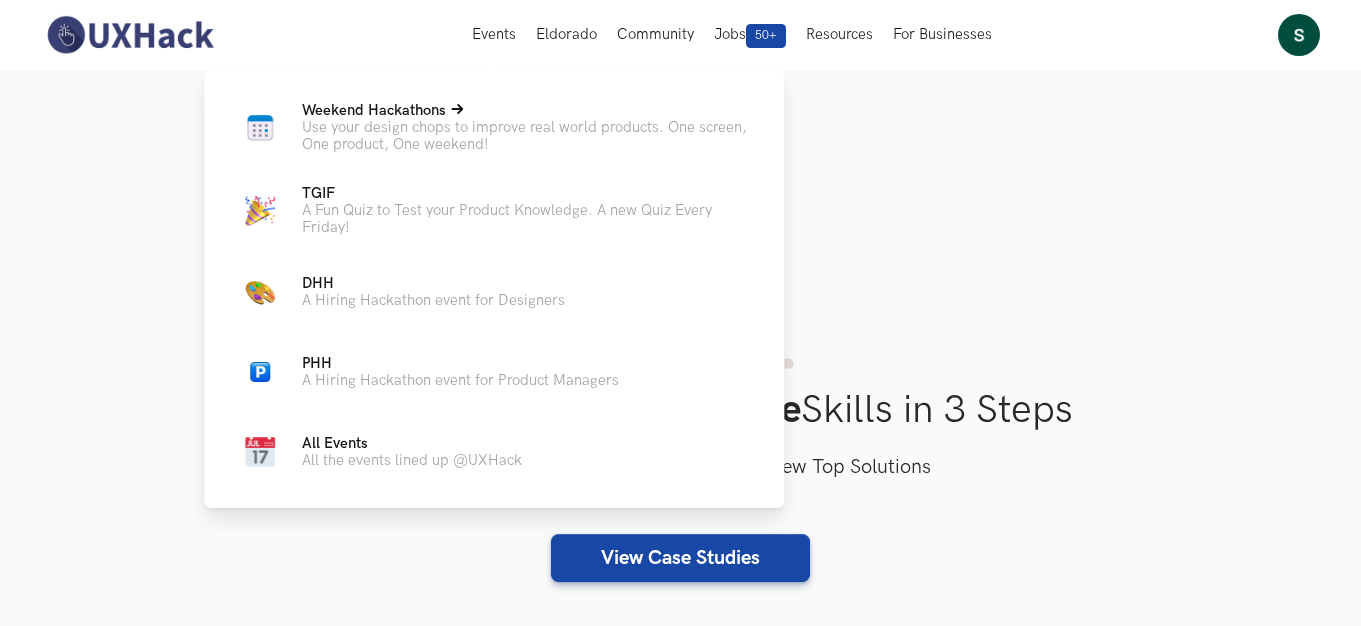click on "Weekend Hackathons  Live" at bounding box center [527, 110] 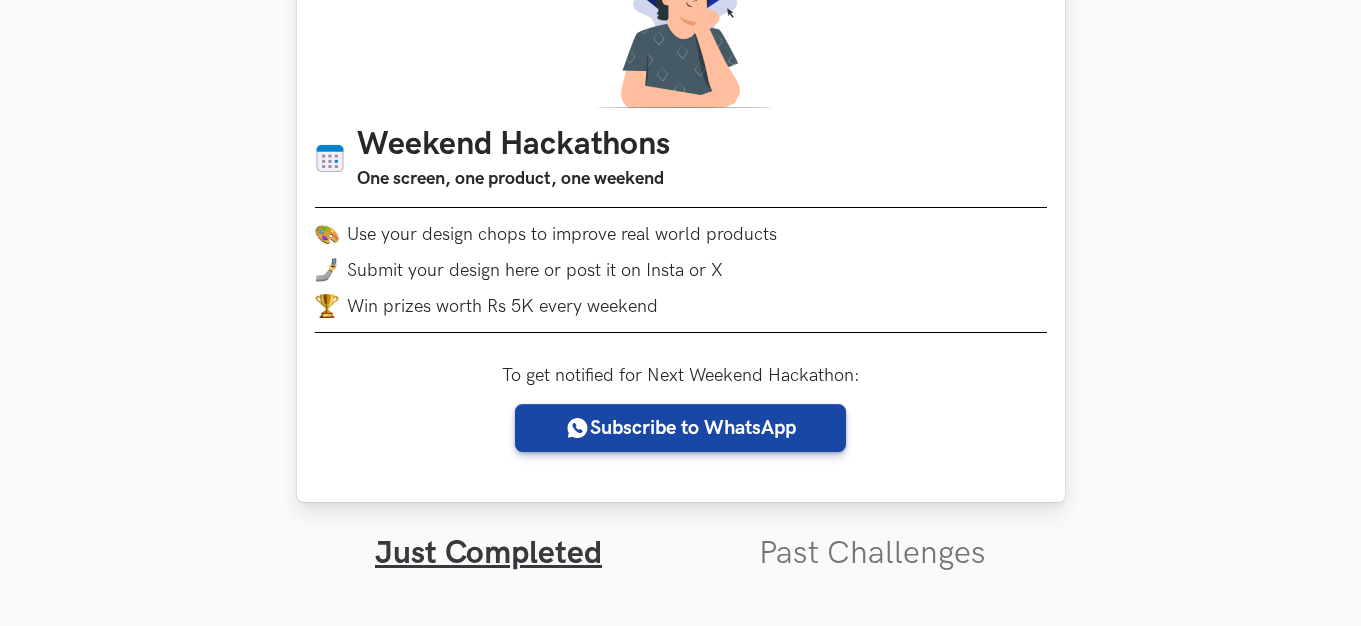 scroll, scrollTop: 200, scrollLeft: 0, axis: vertical 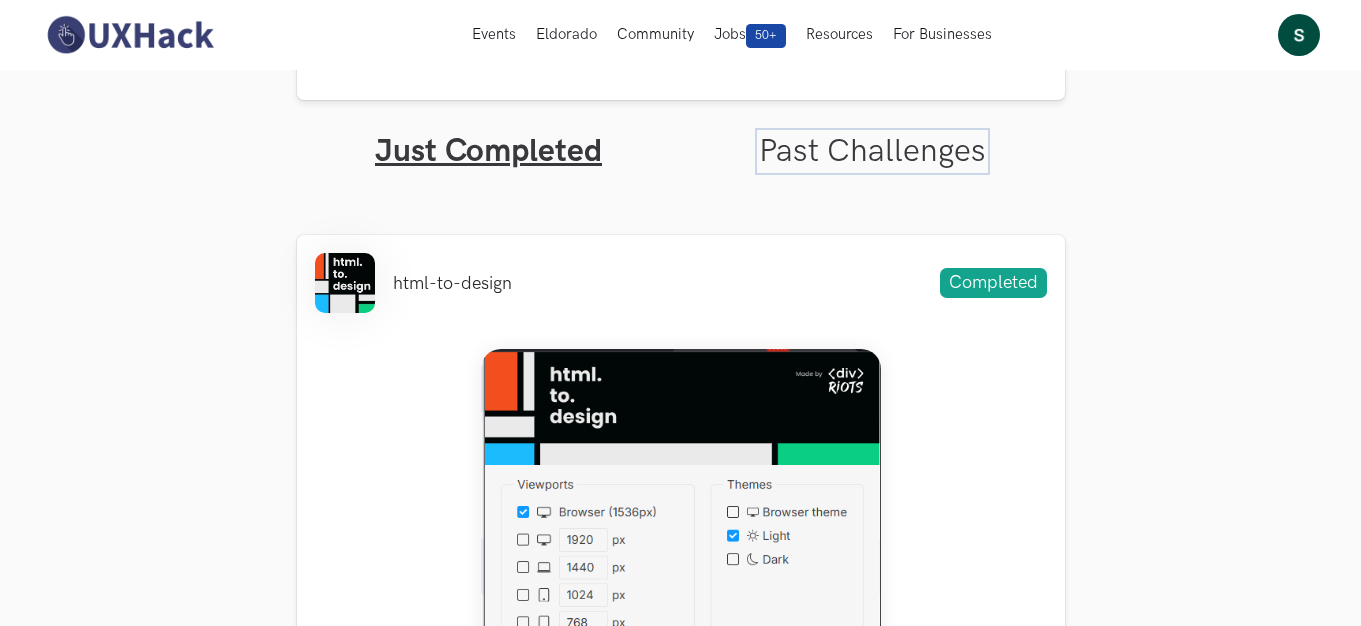 click on "Past Challenges" at bounding box center [872, 151] 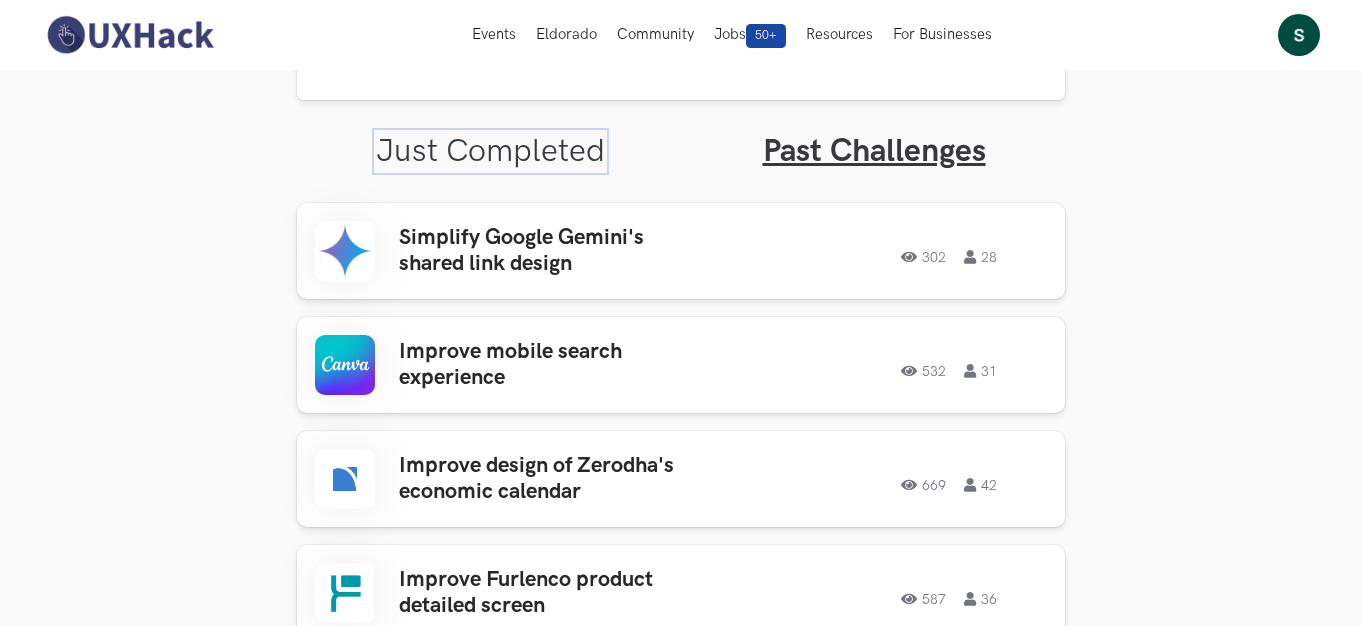 click on "Just Completed" at bounding box center (490, 151) 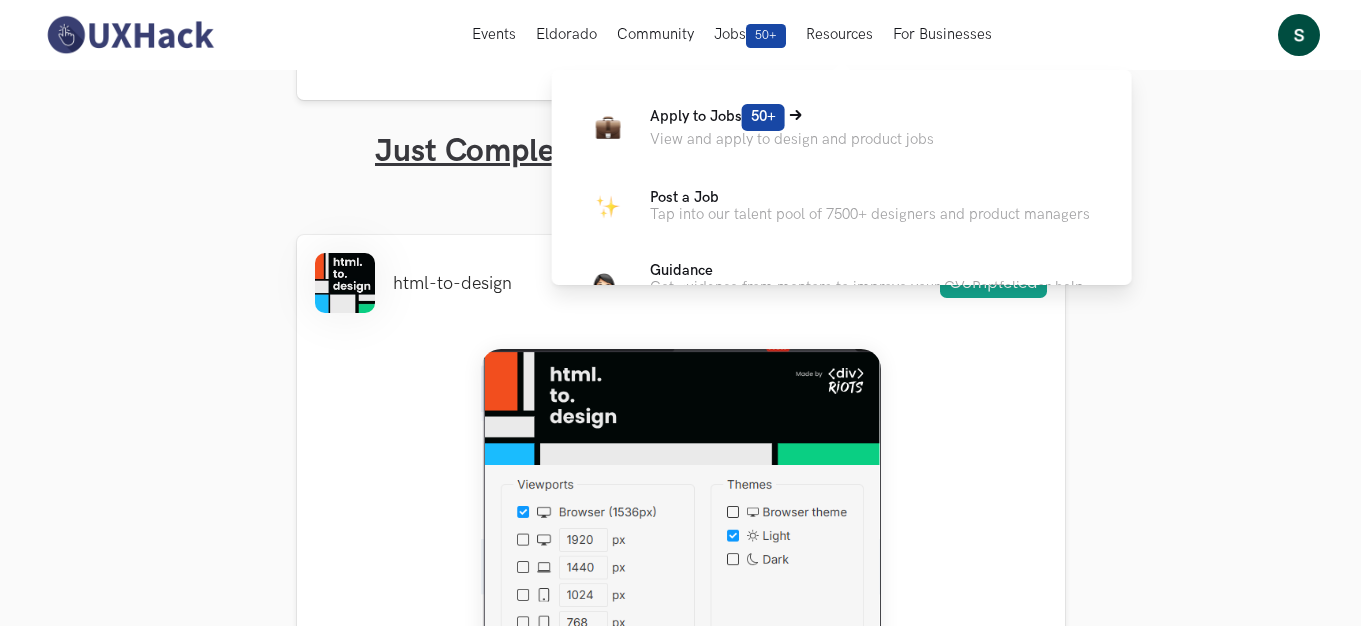 click on "Apply to Jobs  50+" at bounding box center [717, 116] 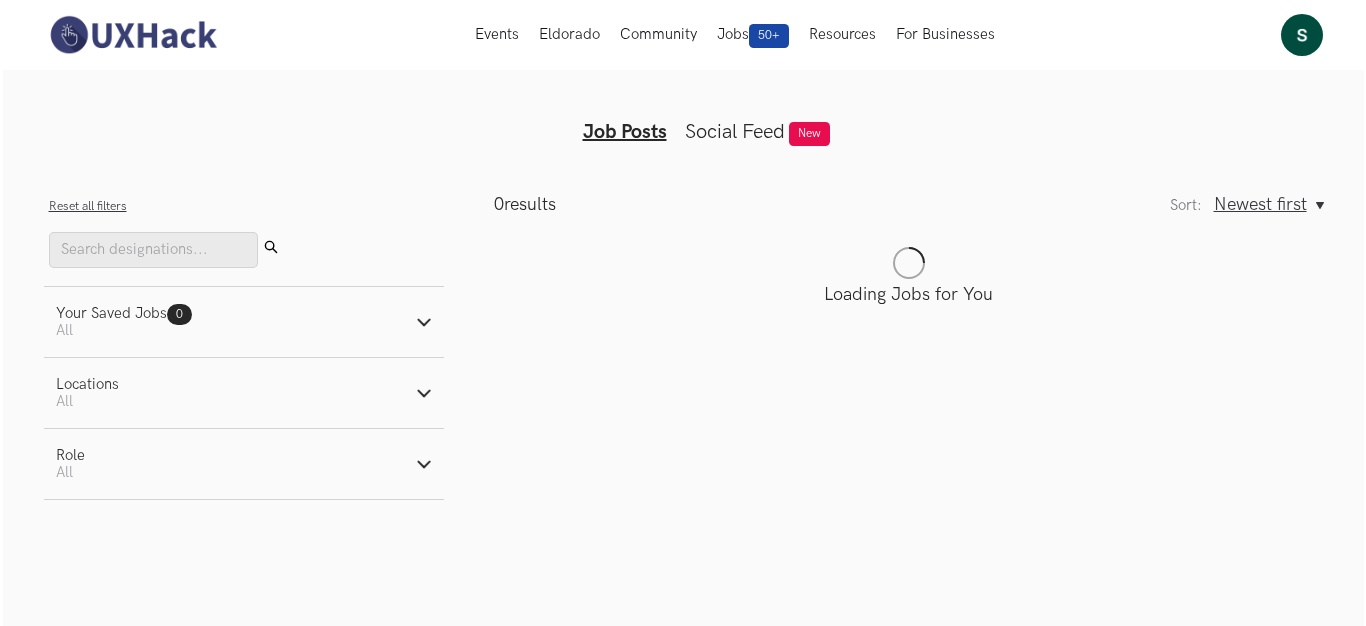 scroll, scrollTop: 0, scrollLeft: 0, axis: both 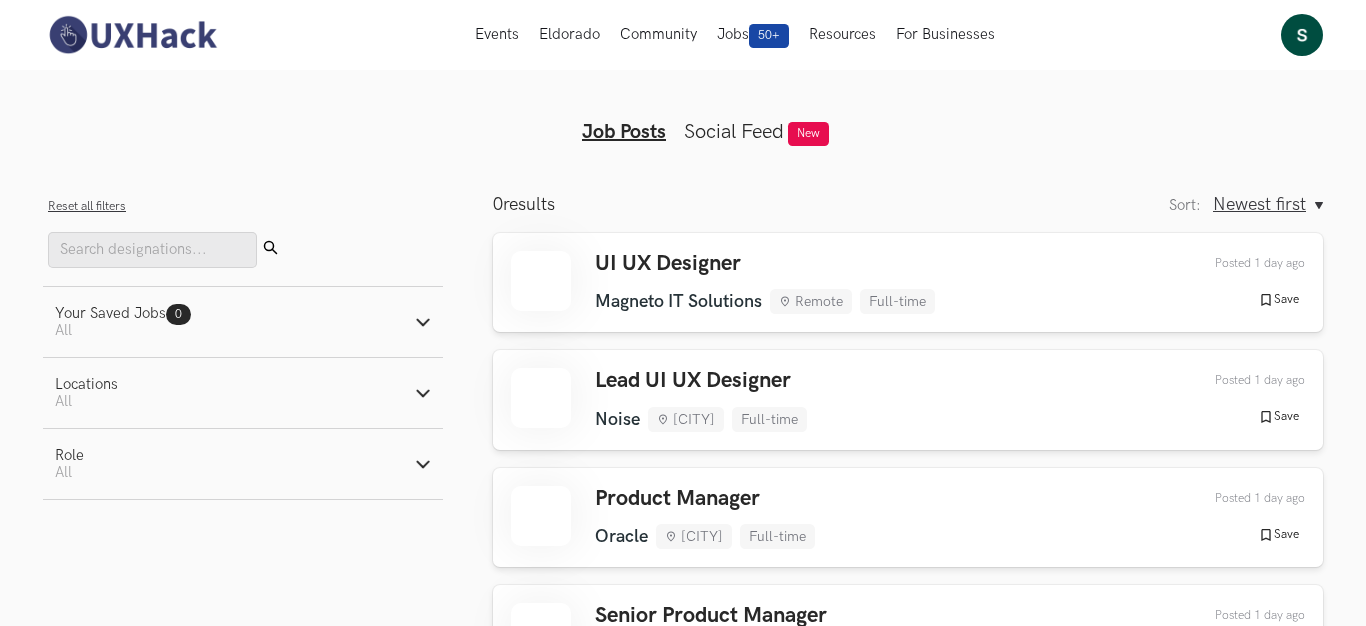type 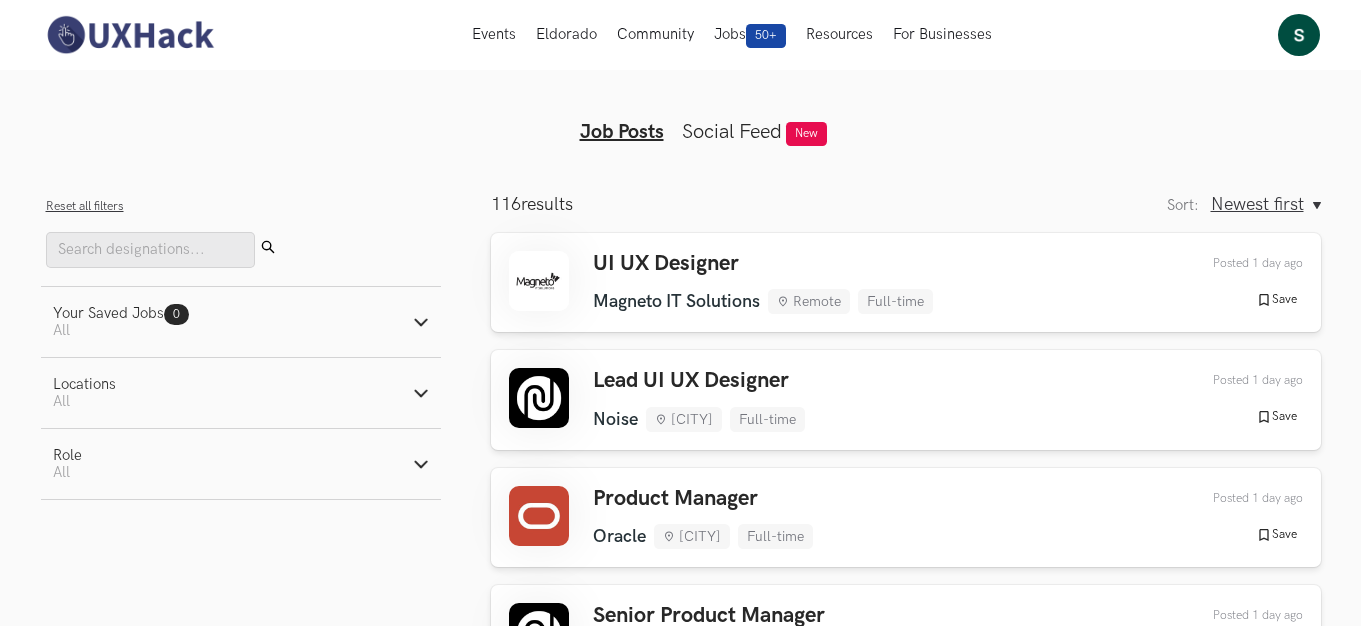 click on "UI UX Designer" at bounding box center (763, 264) 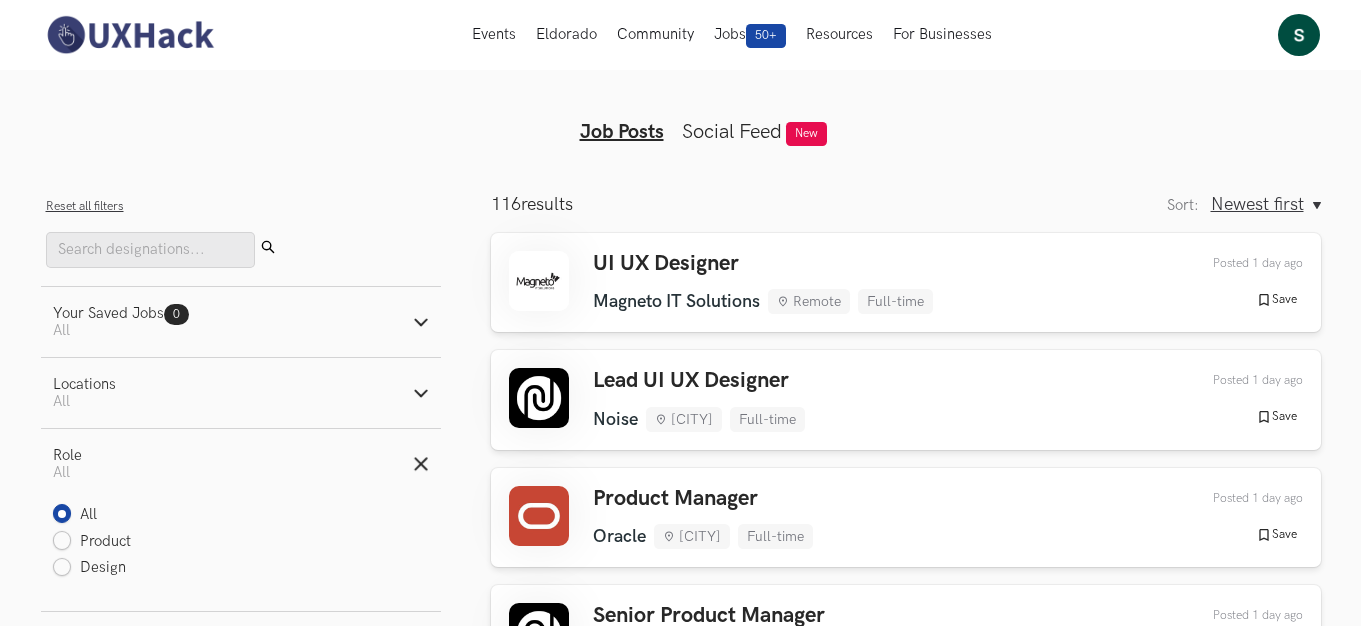 click on "Role" at bounding box center (67, 455) 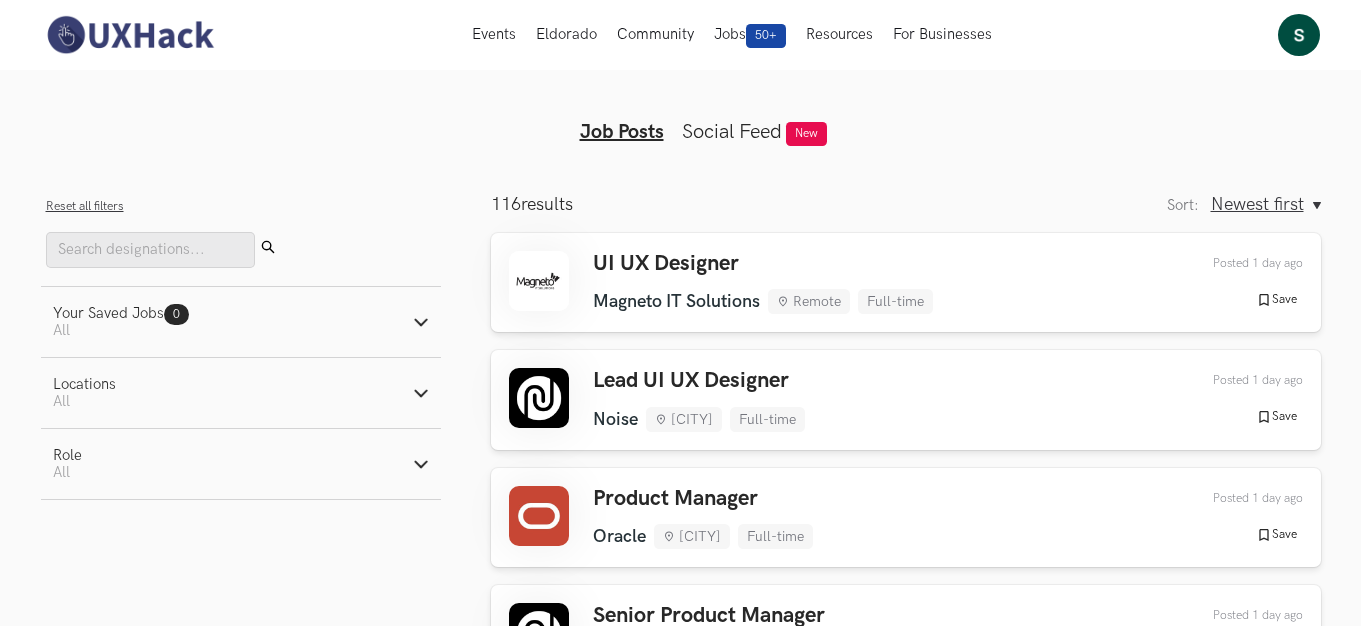 click on "Locations Active filters: All" at bounding box center [241, 393] 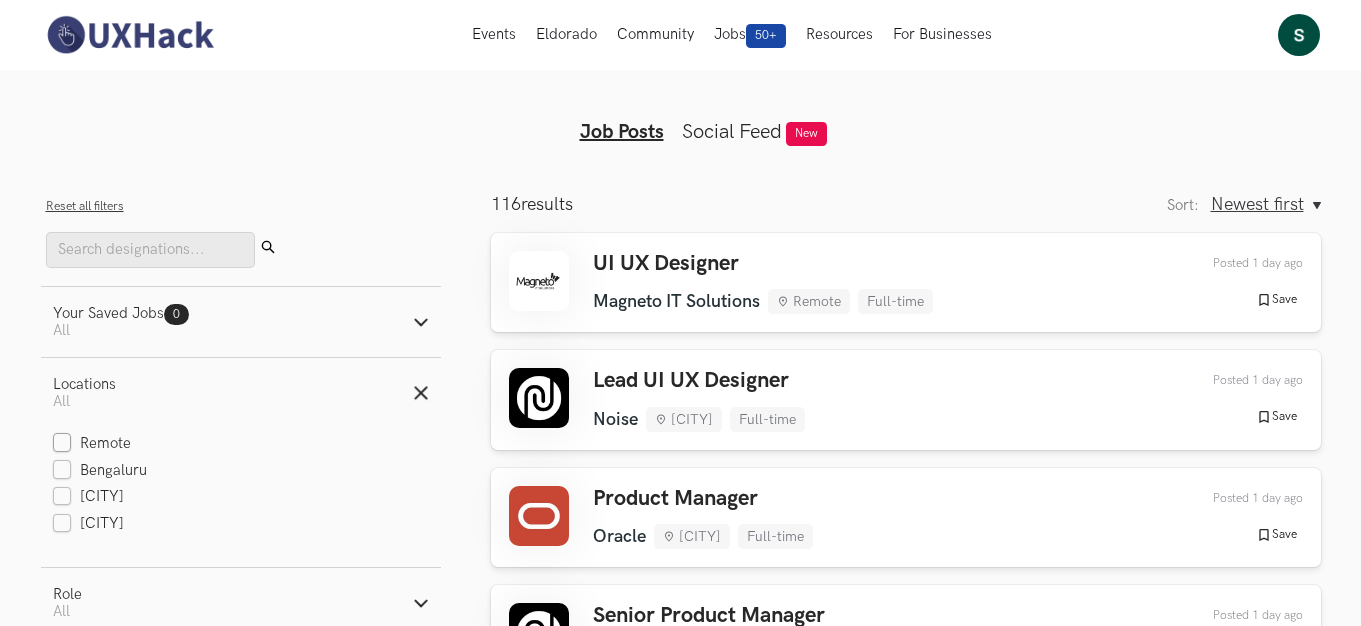 click on "Remote" at bounding box center (92, 444) 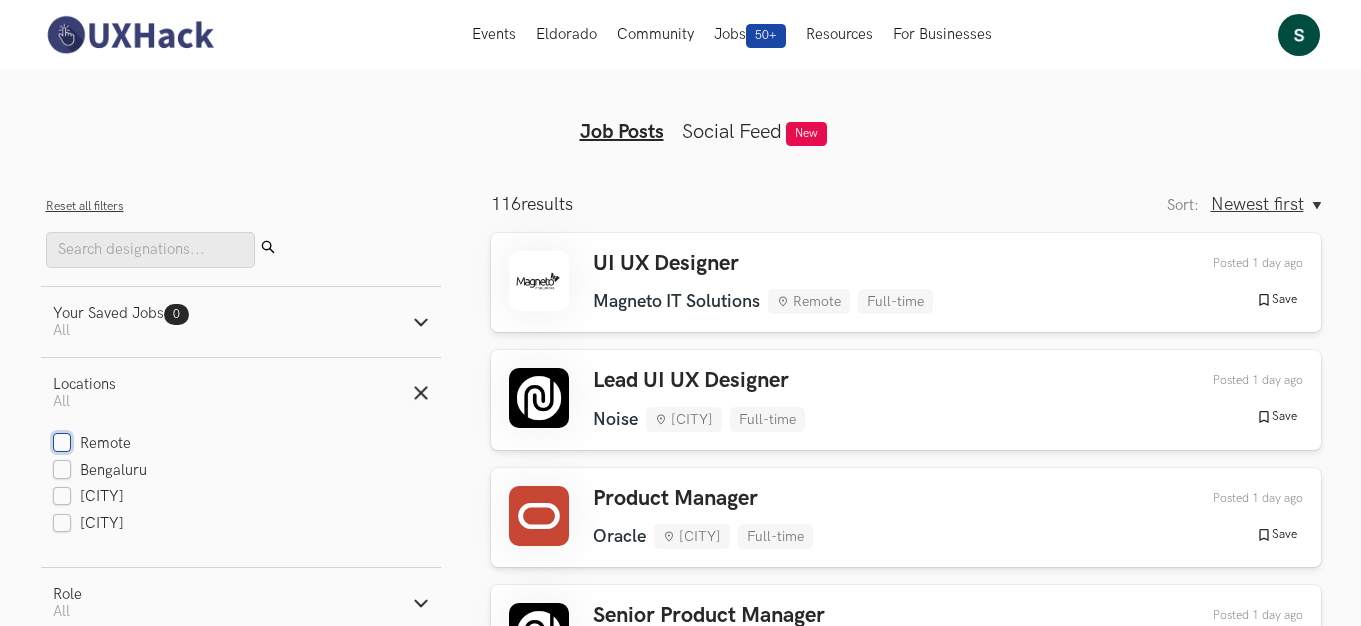 click on "Remote" at bounding box center [62, 444] 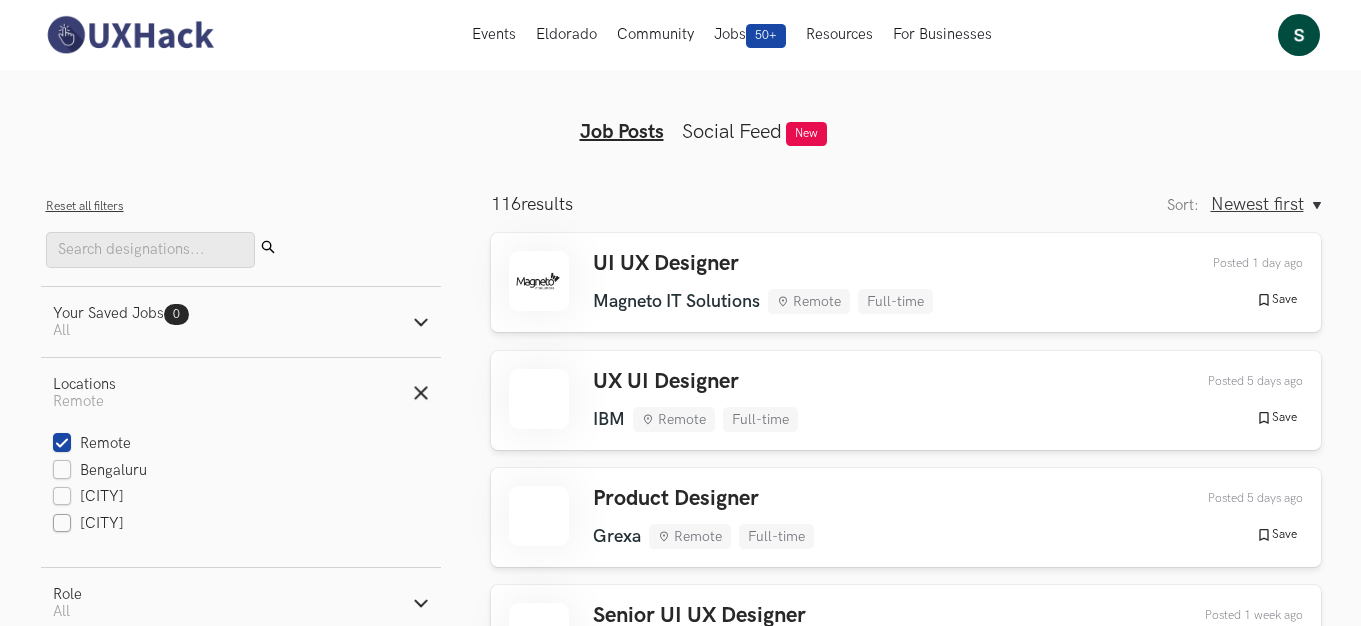 click on "[CITY]" at bounding box center (89, 524) 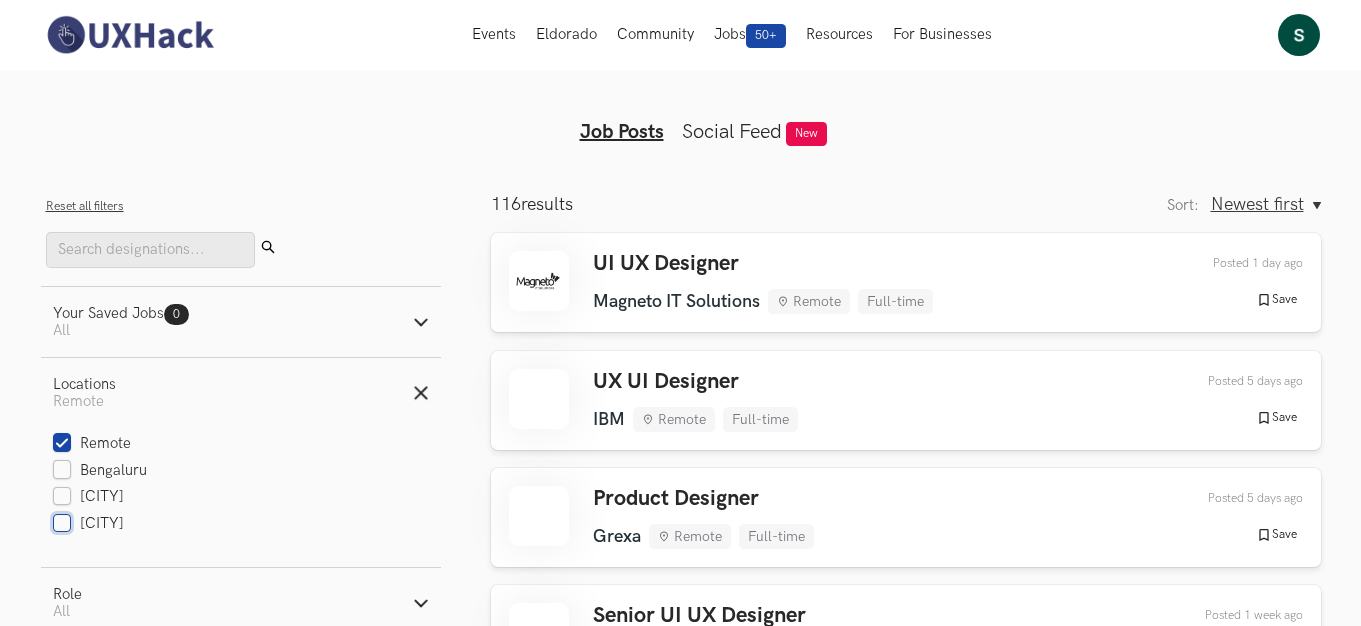 click on "[CITY]" at bounding box center [62, 524] 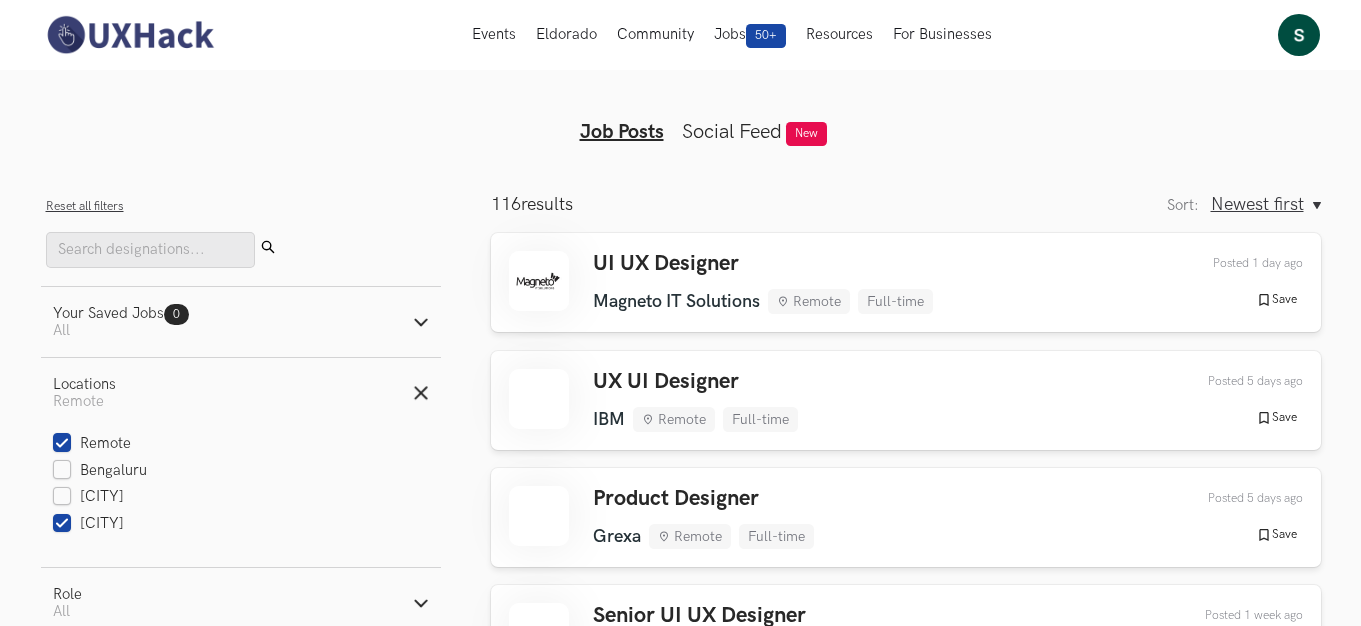 click on "[CITY]" at bounding box center [89, 524] 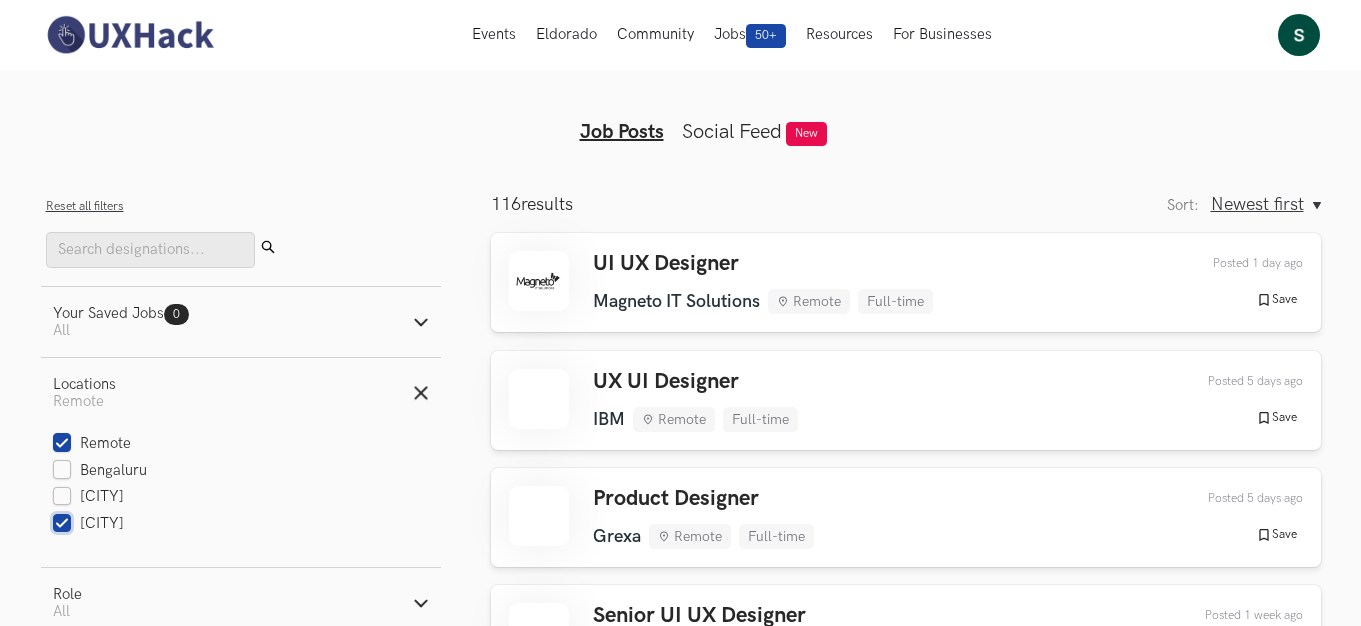 click on "[CITY]" at bounding box center (62, 524) 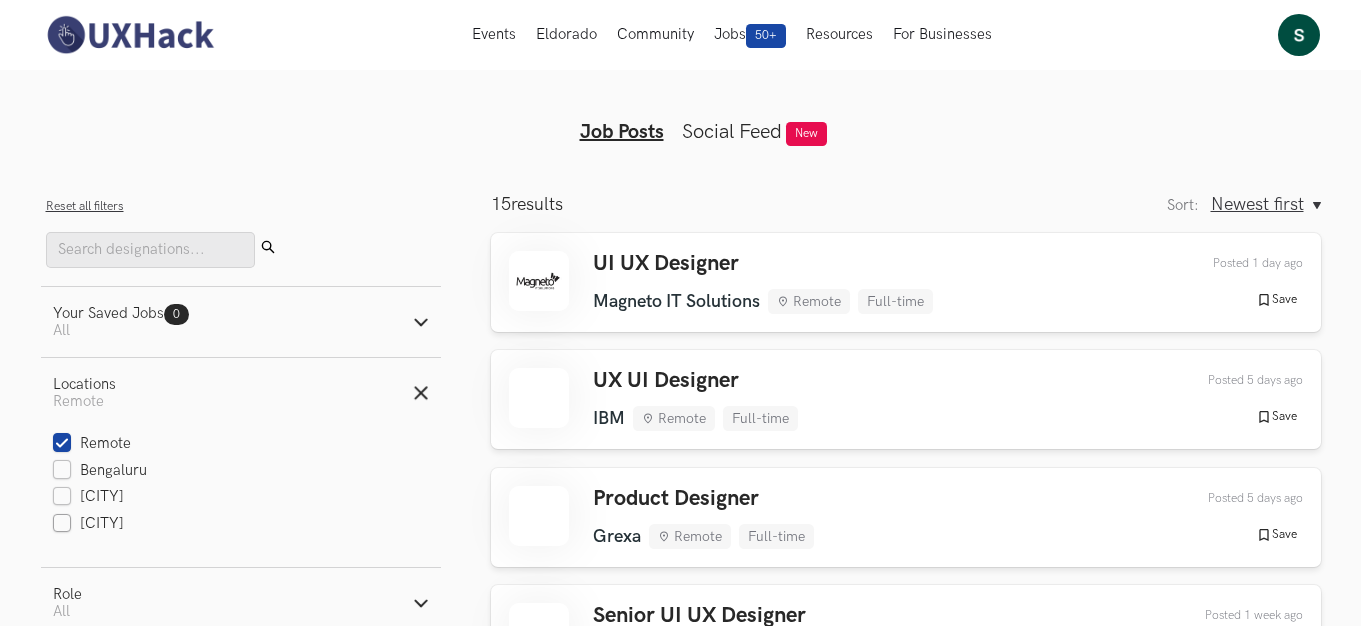 click on "[CITY]" at bounding box center (89, 524) 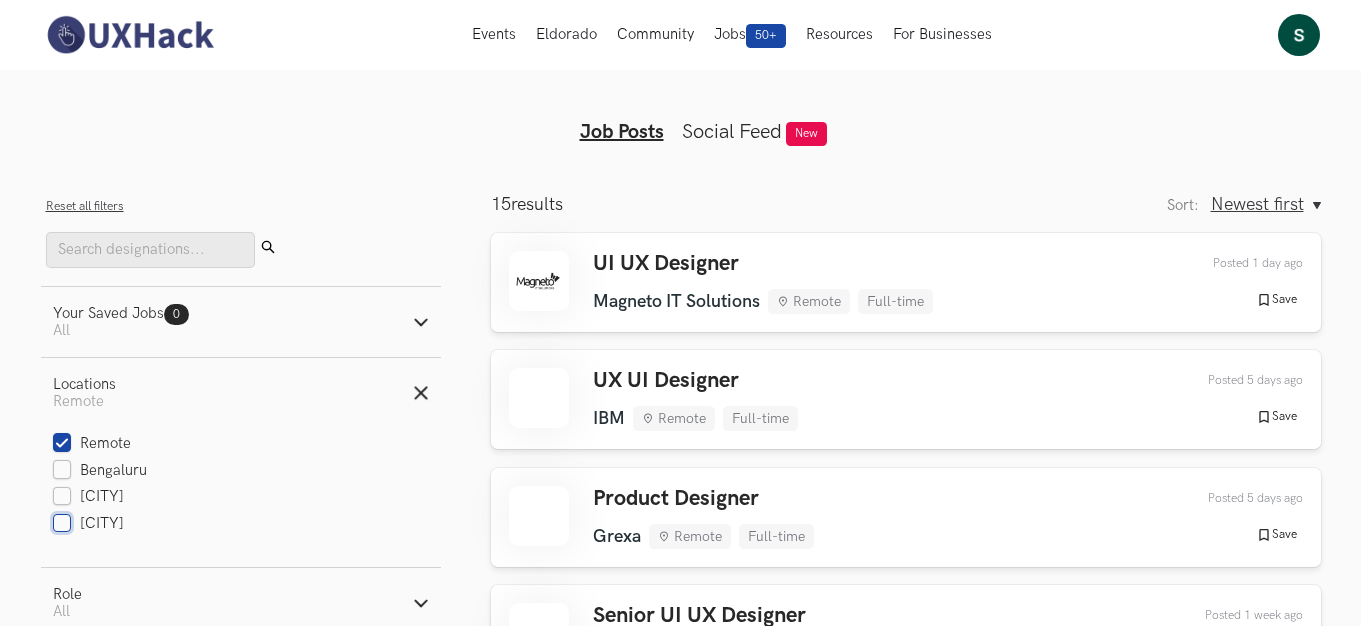 click on "[CITY]" at bounding box center (62, 524) 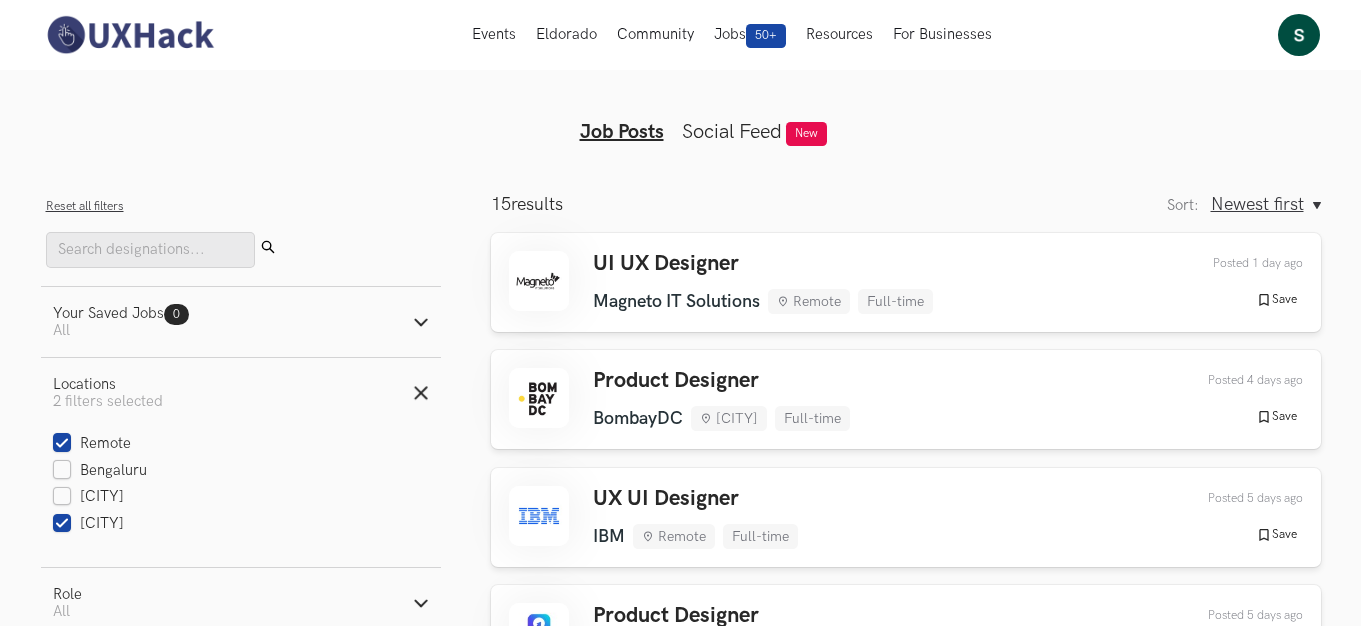 click on "[CITY]" at bounding box center [89, 524] 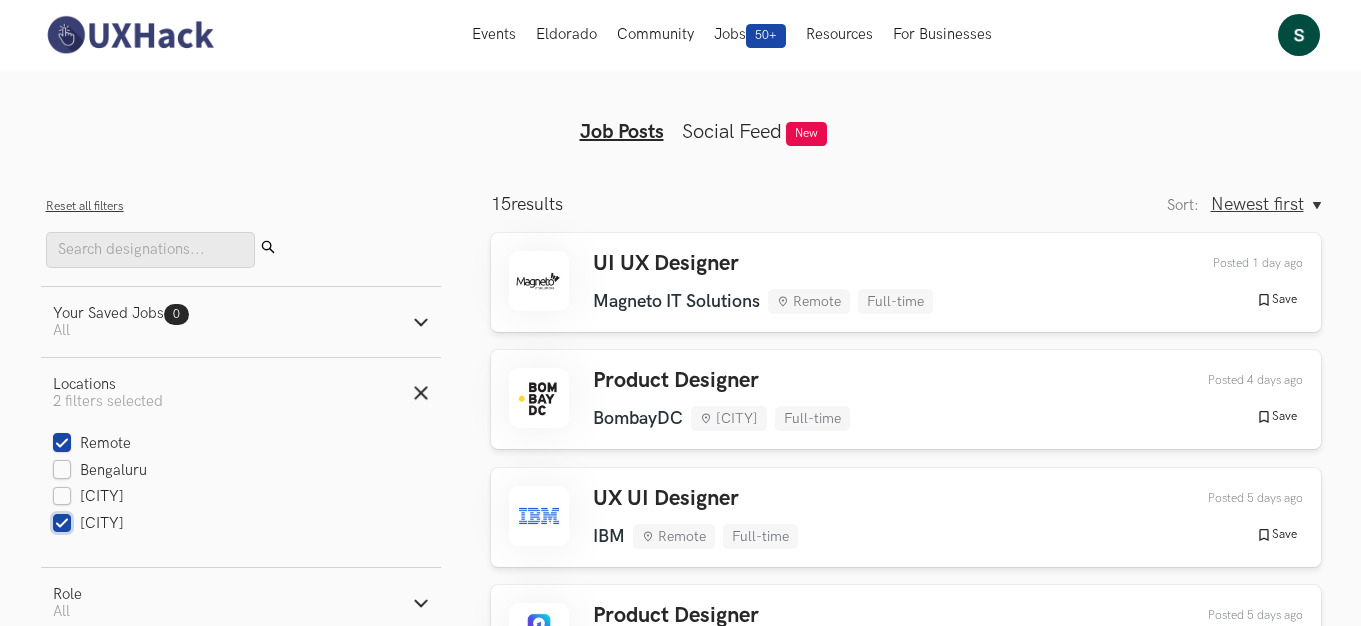click on "[CITY]" at bounding box center (62, 524) 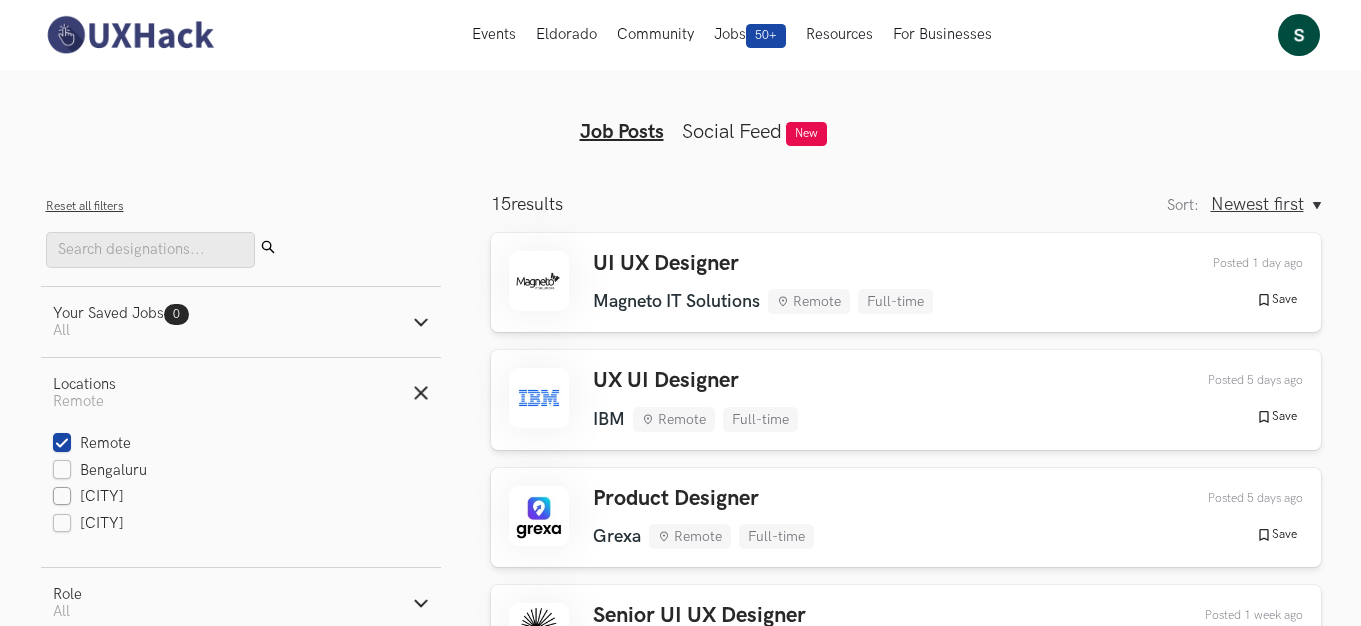 click on "[CITY]" at bounding box center [89, 497] 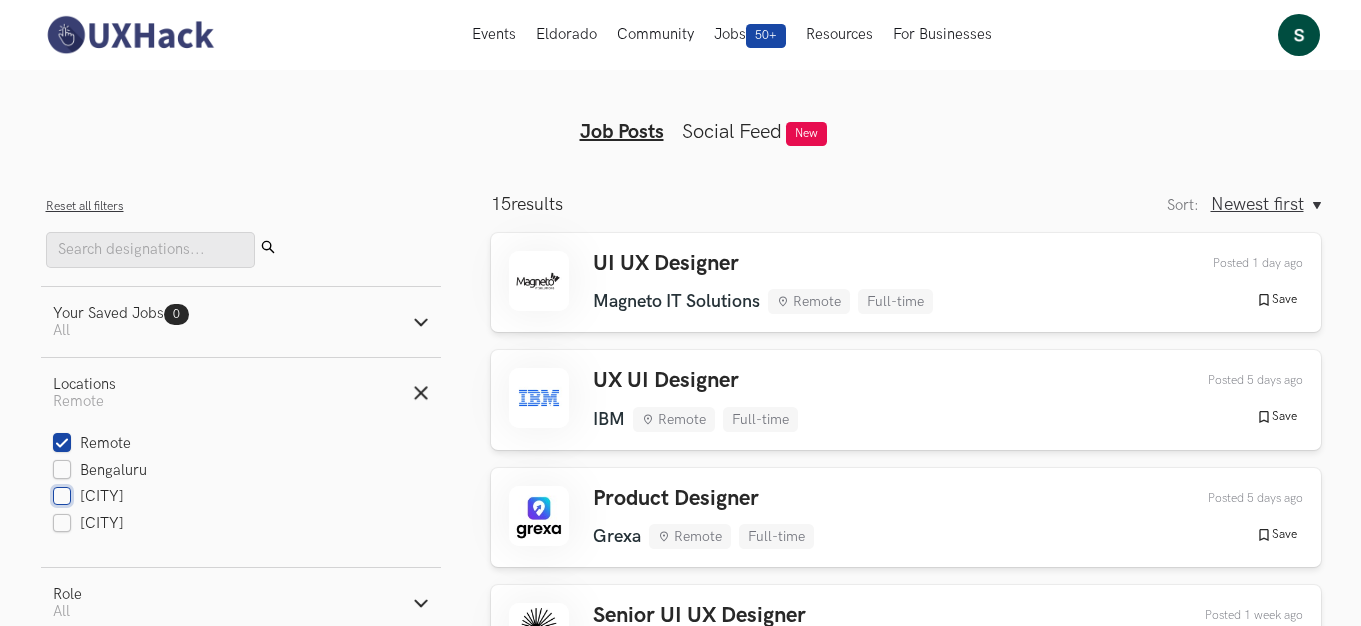 click on "[CITY]" at bounding box center (62, 497) 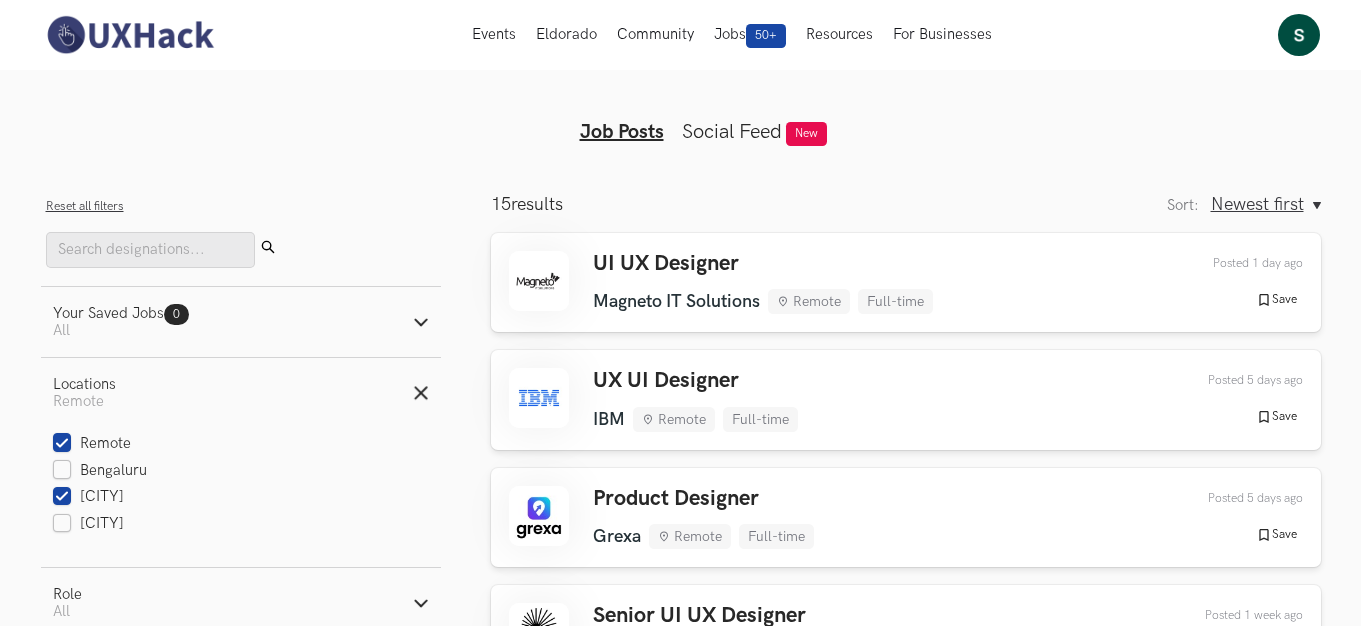 click on "[CITY]" at bounding box center (89, 497) 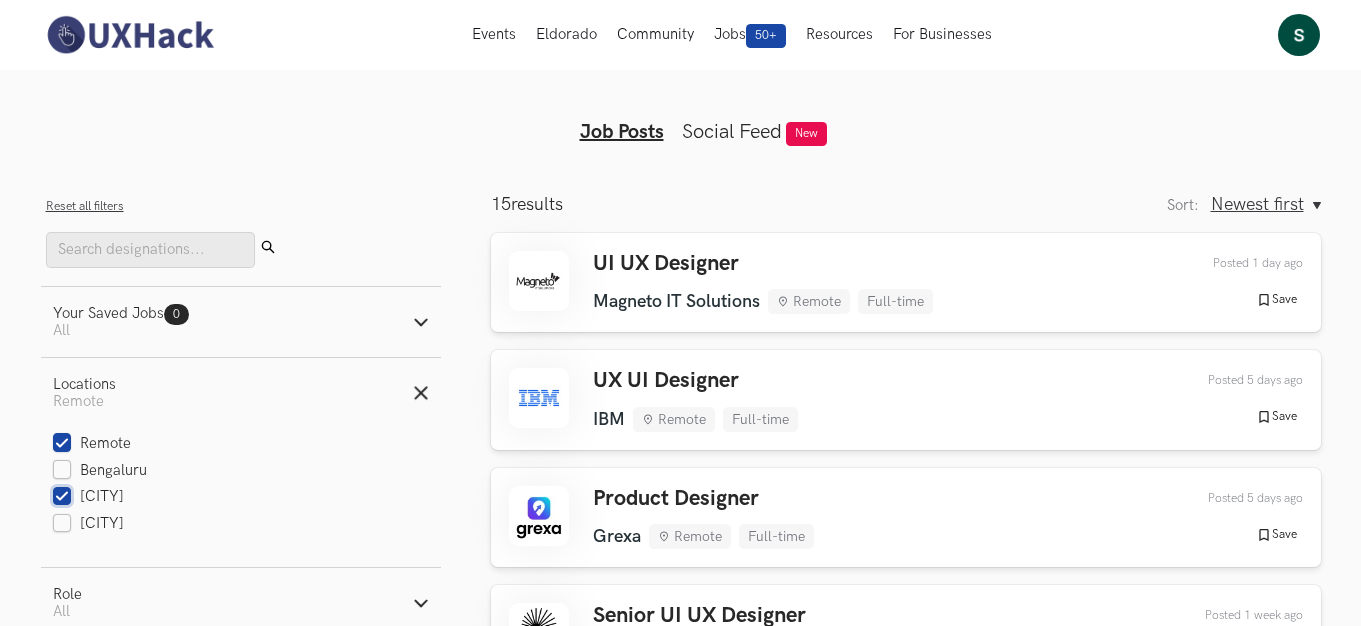click on "[CITY]" at bounding box center [62, 497] 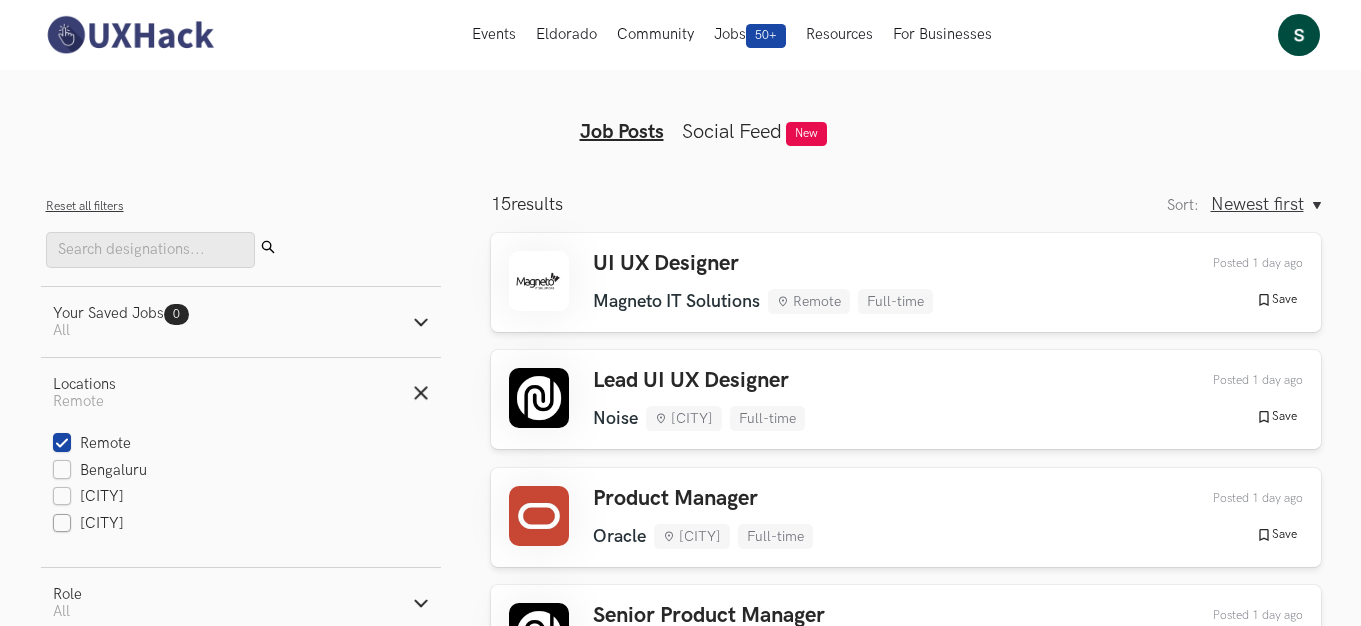 click on "[CITY]" at bounding box center (89, 497) 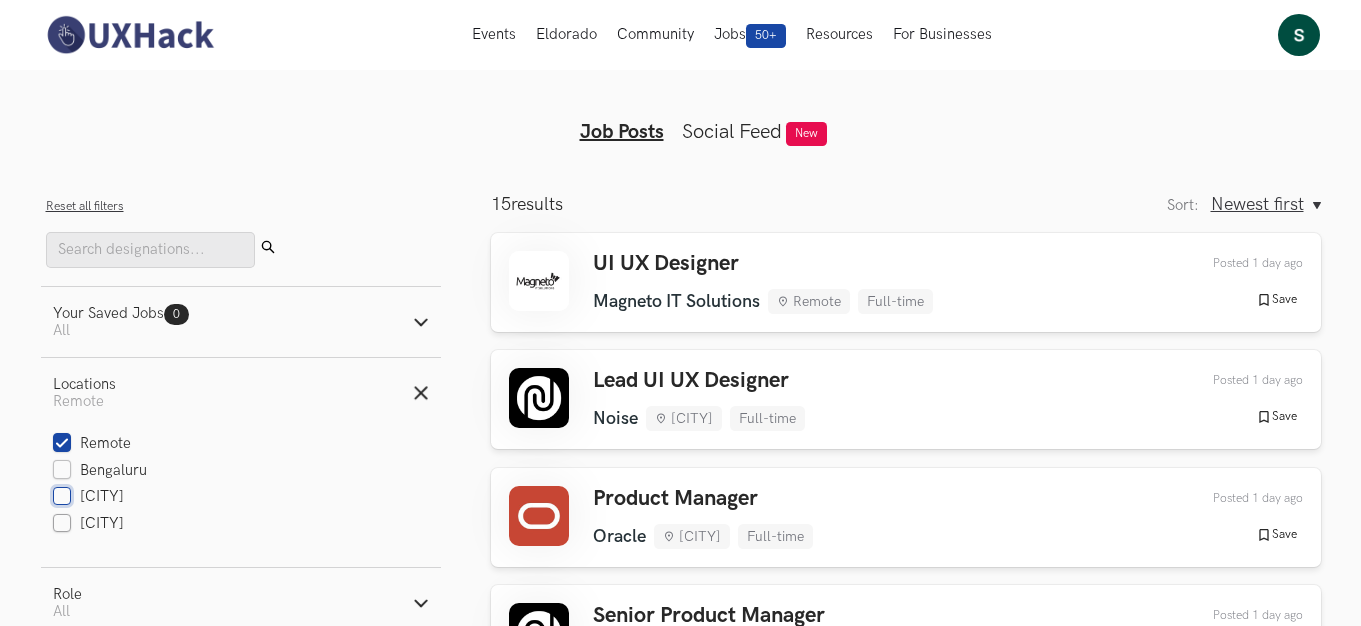 click on "[CITY]" at bounding box center (62, 497) 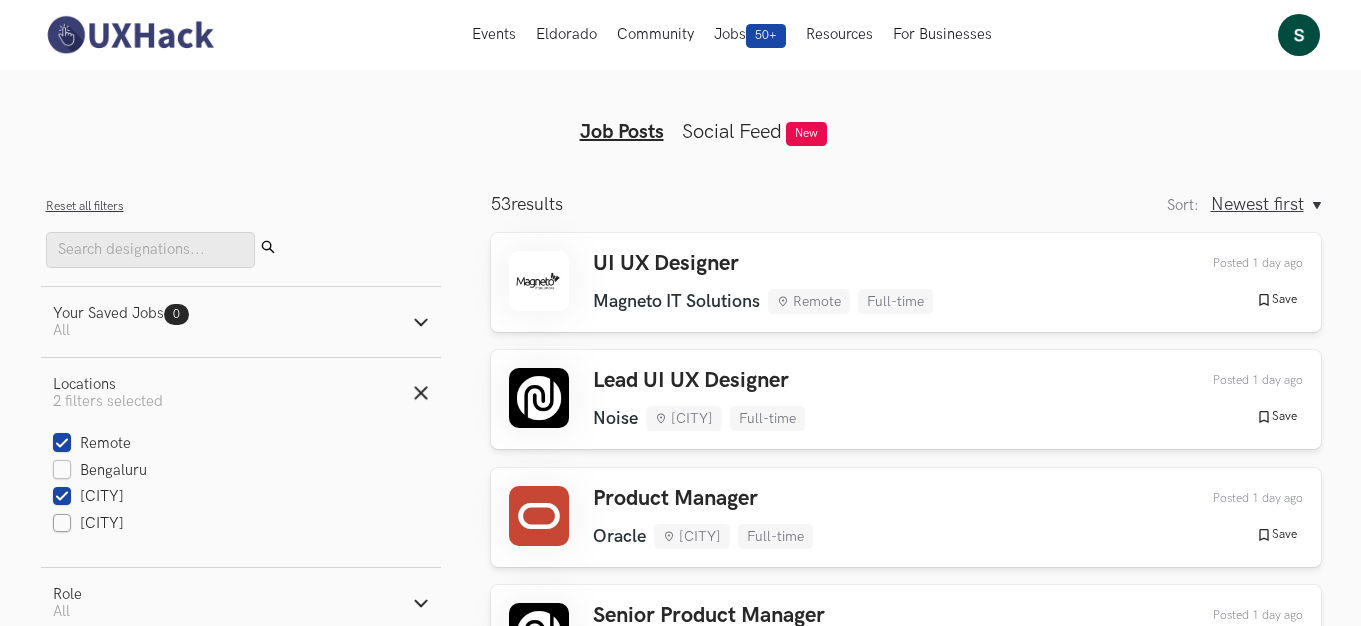 click on "[CITY]" at bounding box center [89, 524] 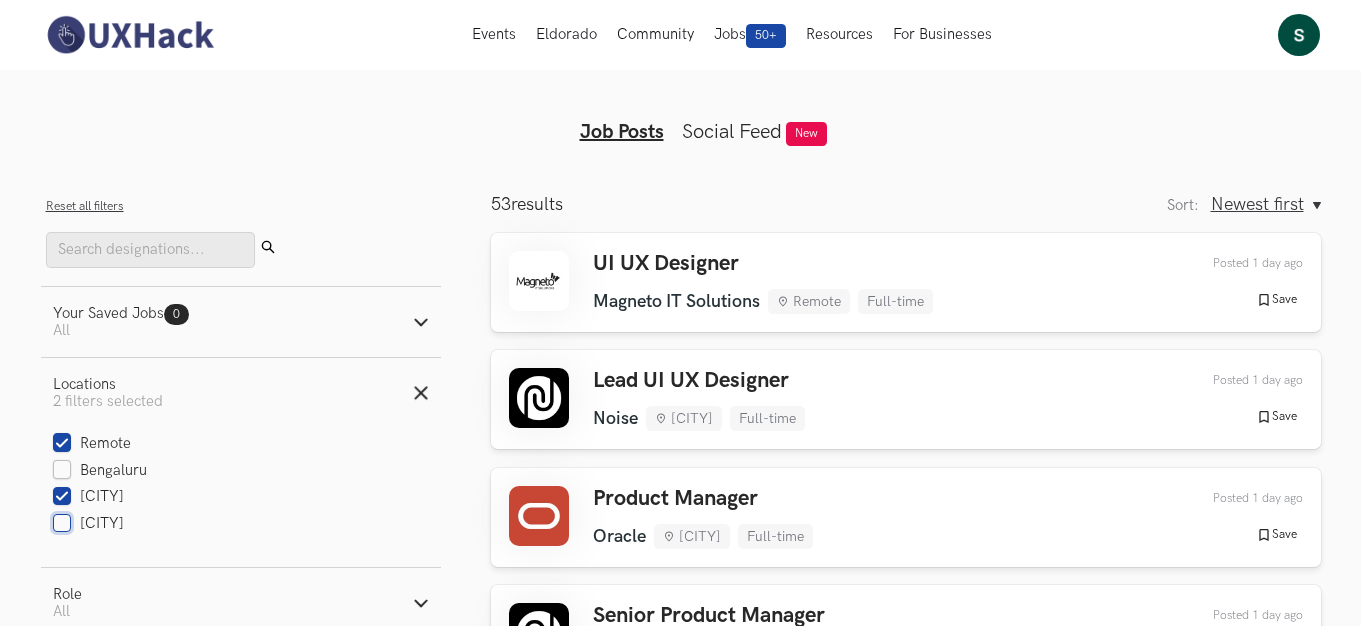 click on "[CITY]" at bounding box center [62, 524] 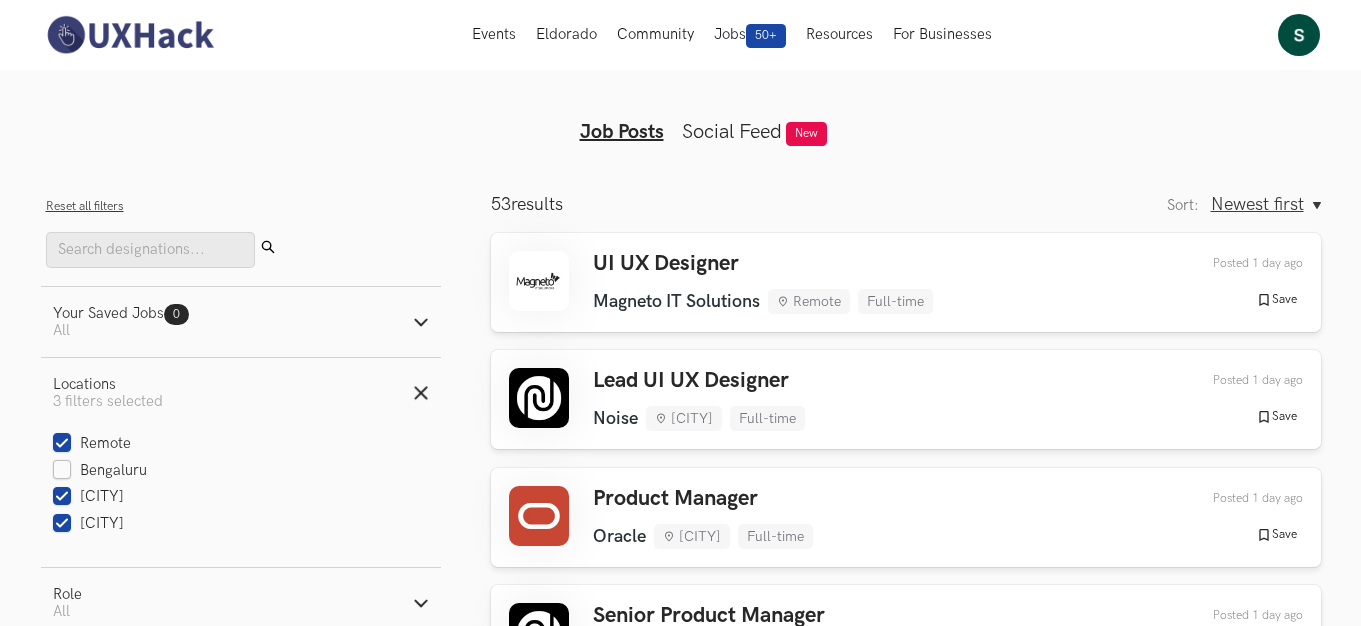 click on "[CITY]" at bounding box center (89, 497) 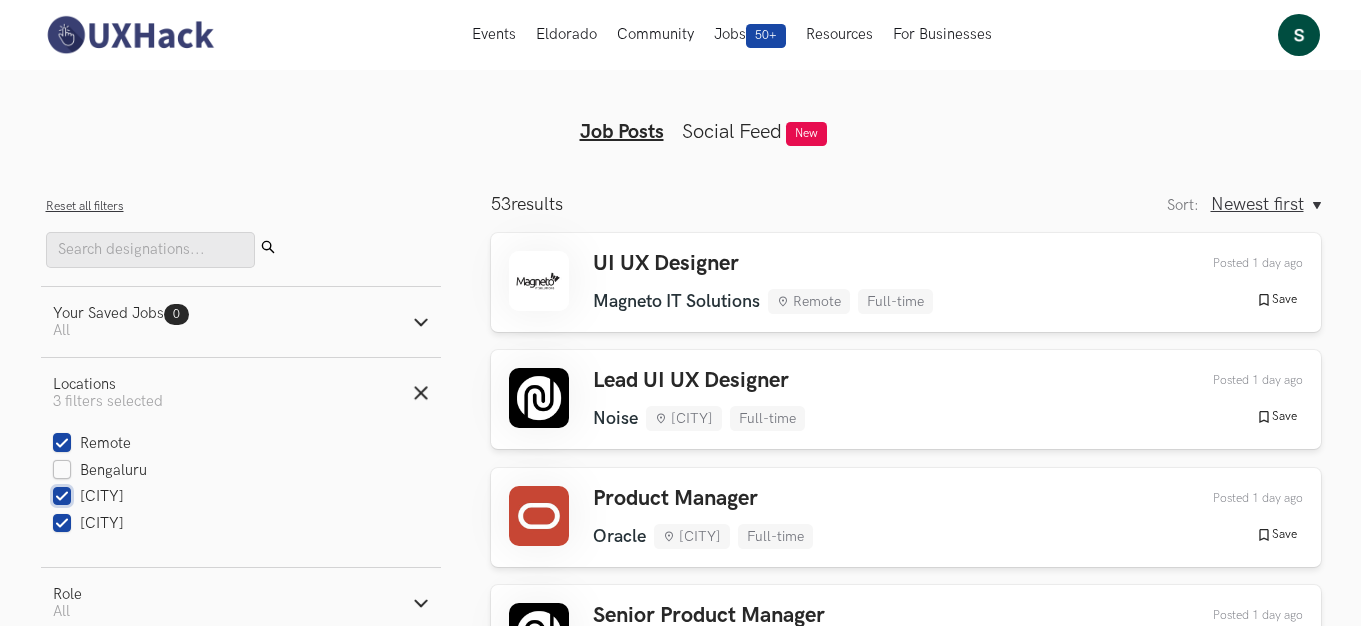 click on "[CITY]" at bounding box center [62, 497] 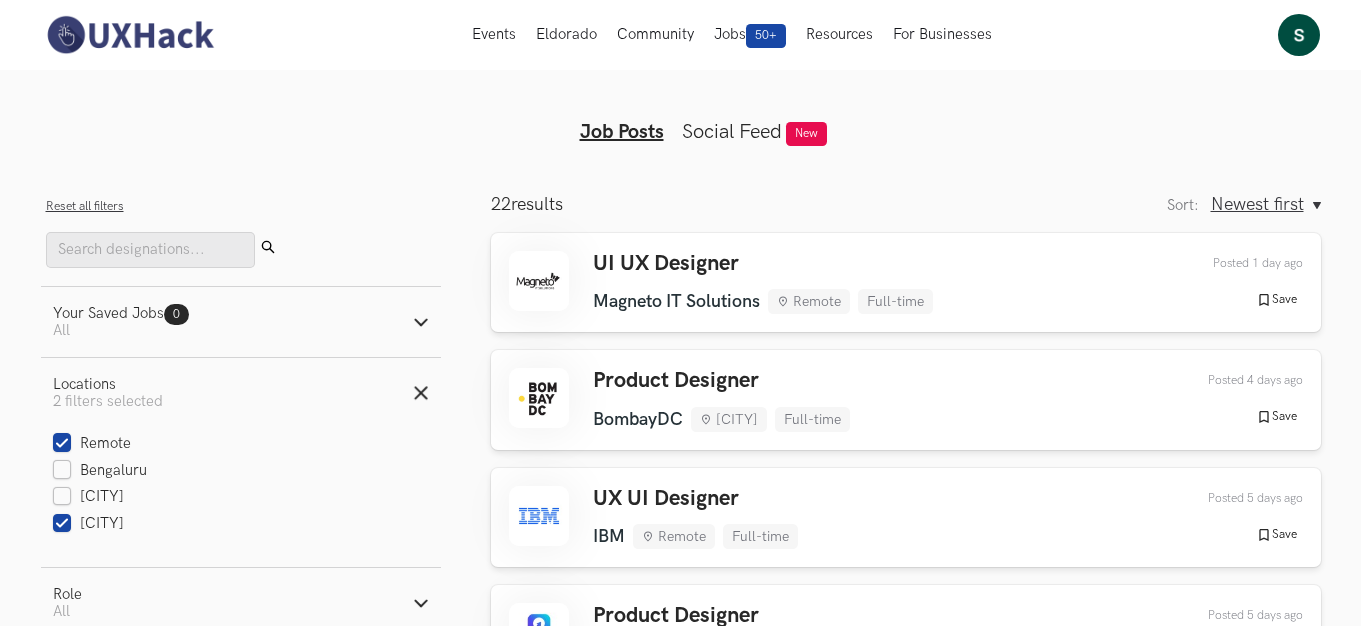 click on "Your Saved Jobs  0   Jobs Active filters: All" at bounding box center [241, 322] 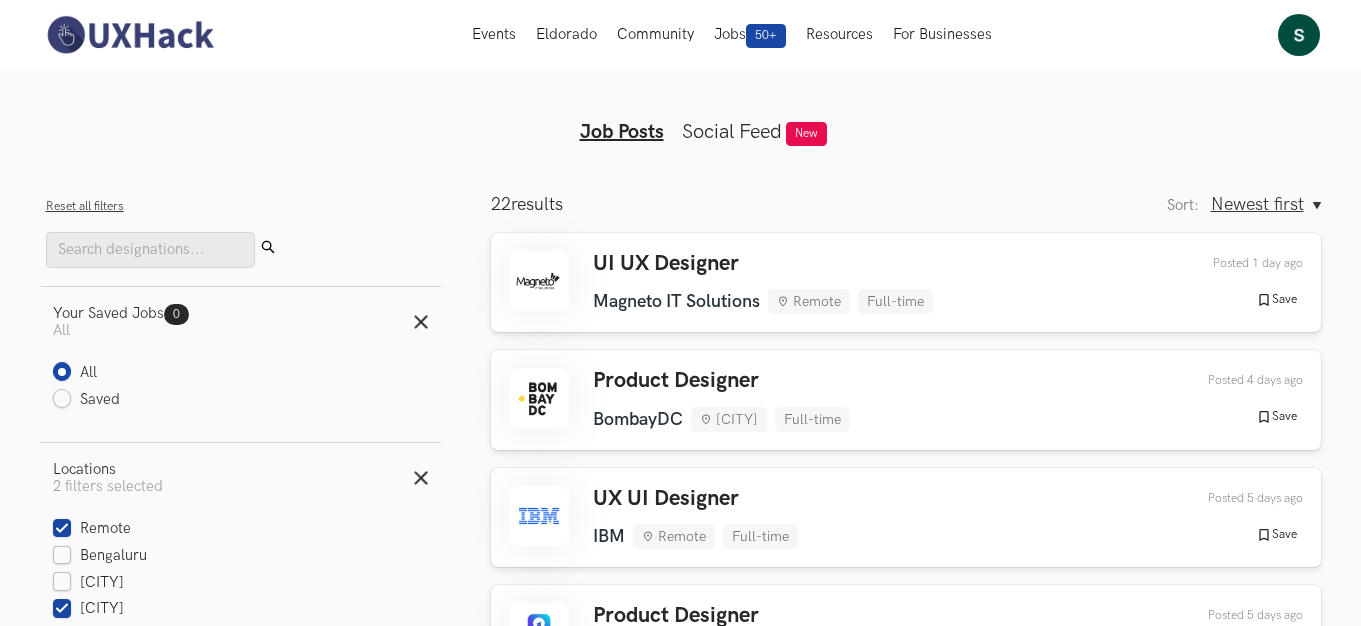click on "Your Saved Jobs  0   Jobs Active filters: All" at bounding box center [241, 322] 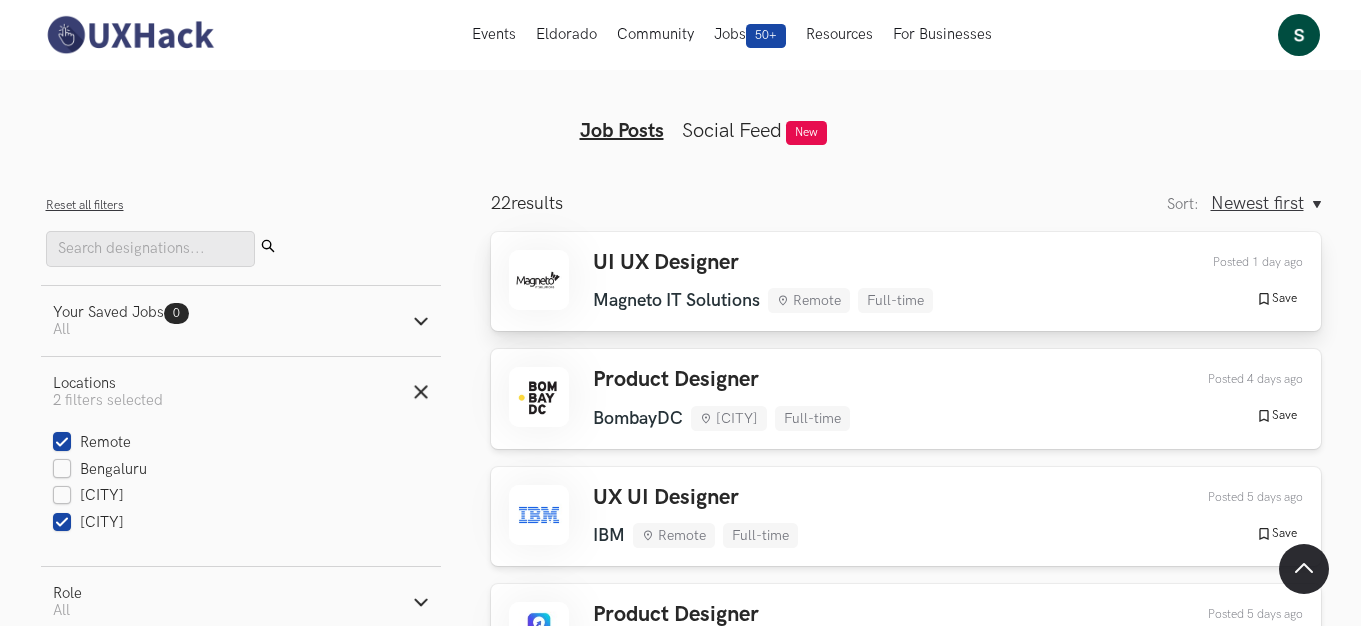 scroll, scrollTop: 0, scrollLeft: 0, axis: both 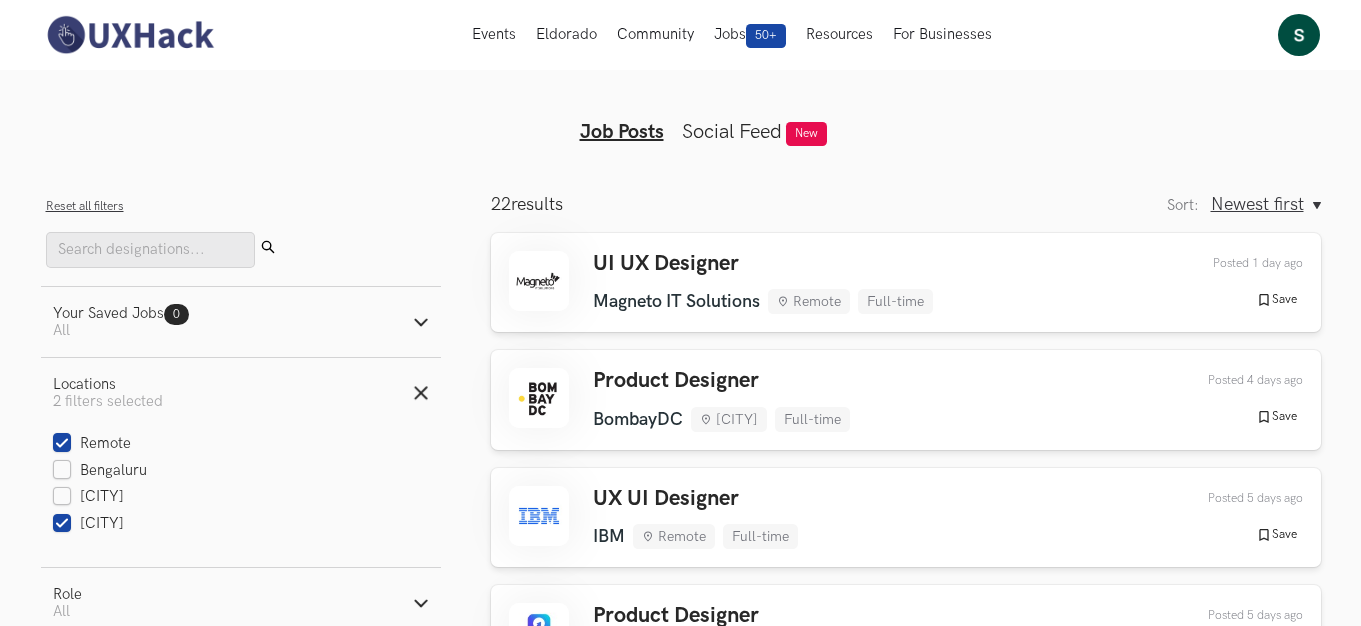 click on "Social Feed" at bounding box center [732, 132] 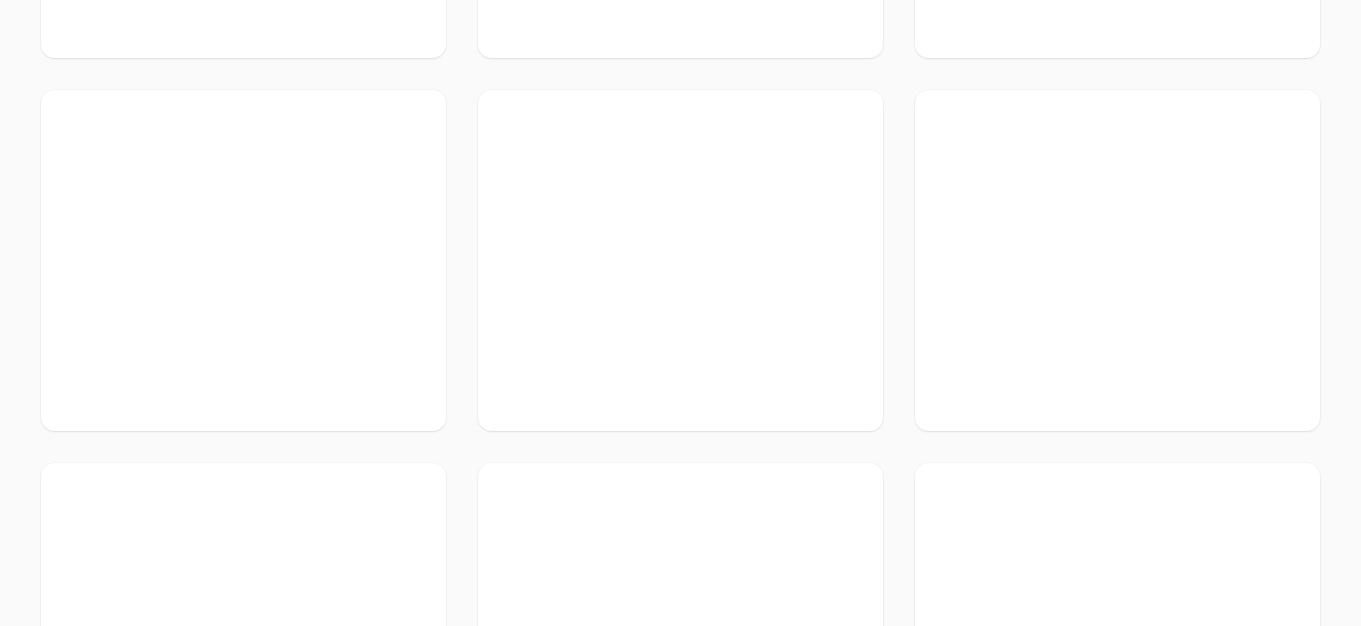 scroll, scrollTop: 500, scrollLeft: 0, axis: vertical 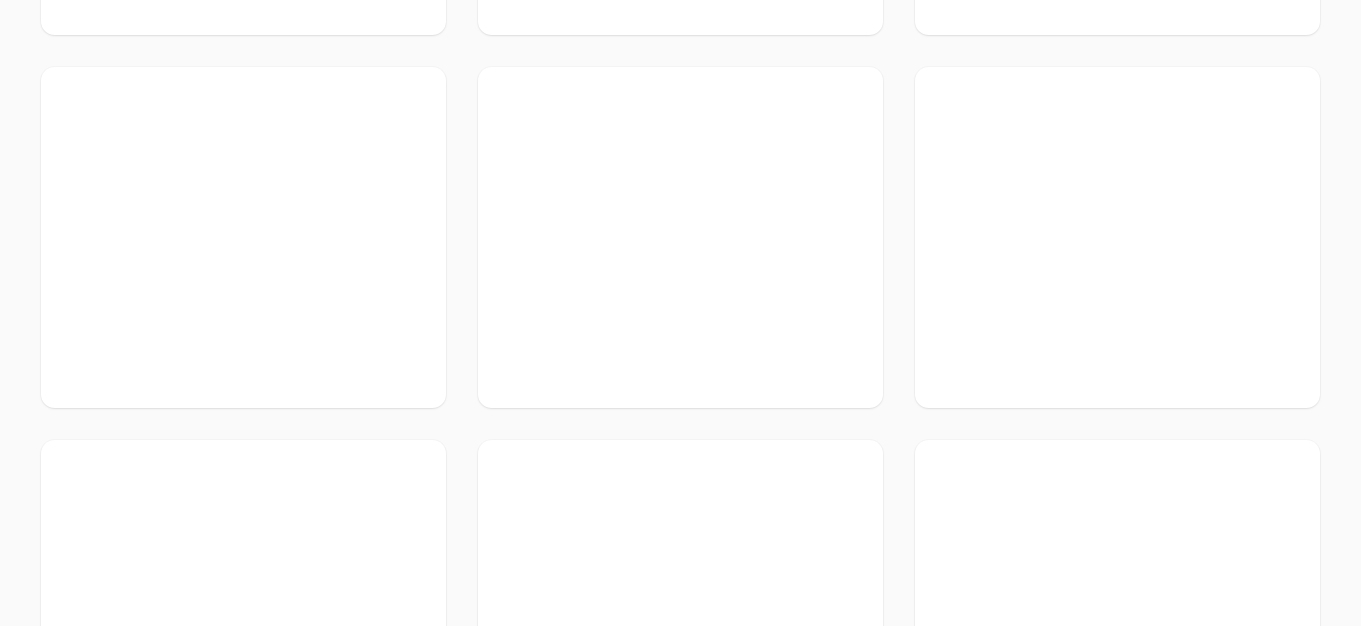 click at bounding box center [243, 237] 